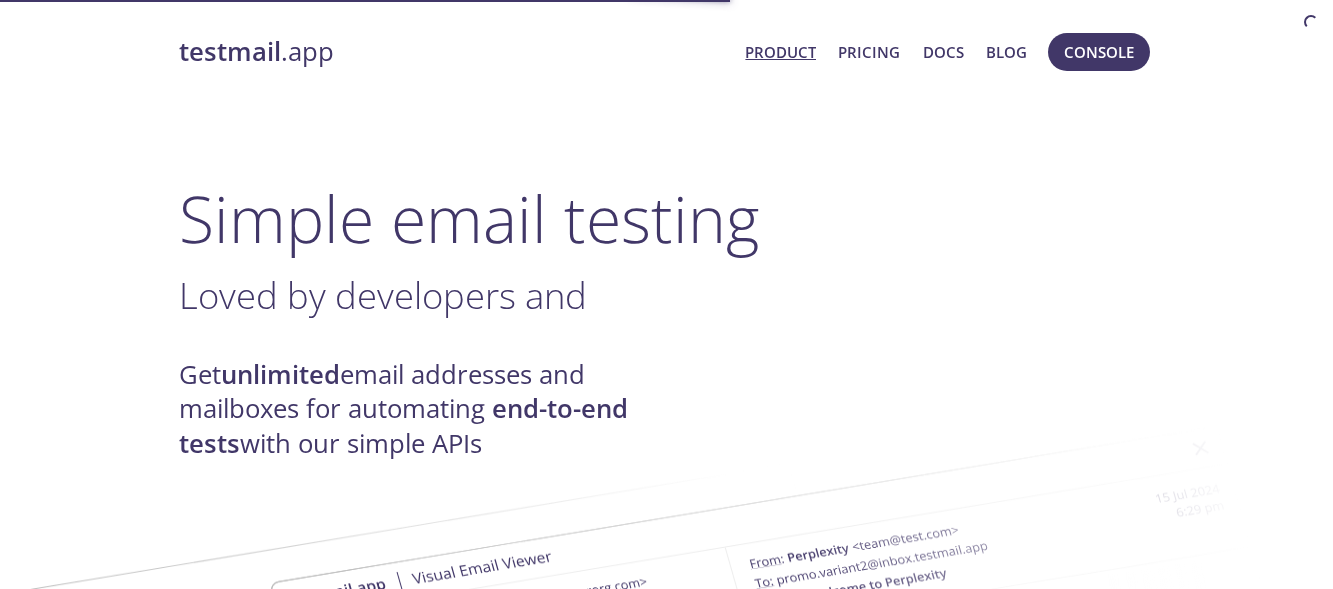 scroll, scrollTop: 0, scrollLeft: 0, axis: both 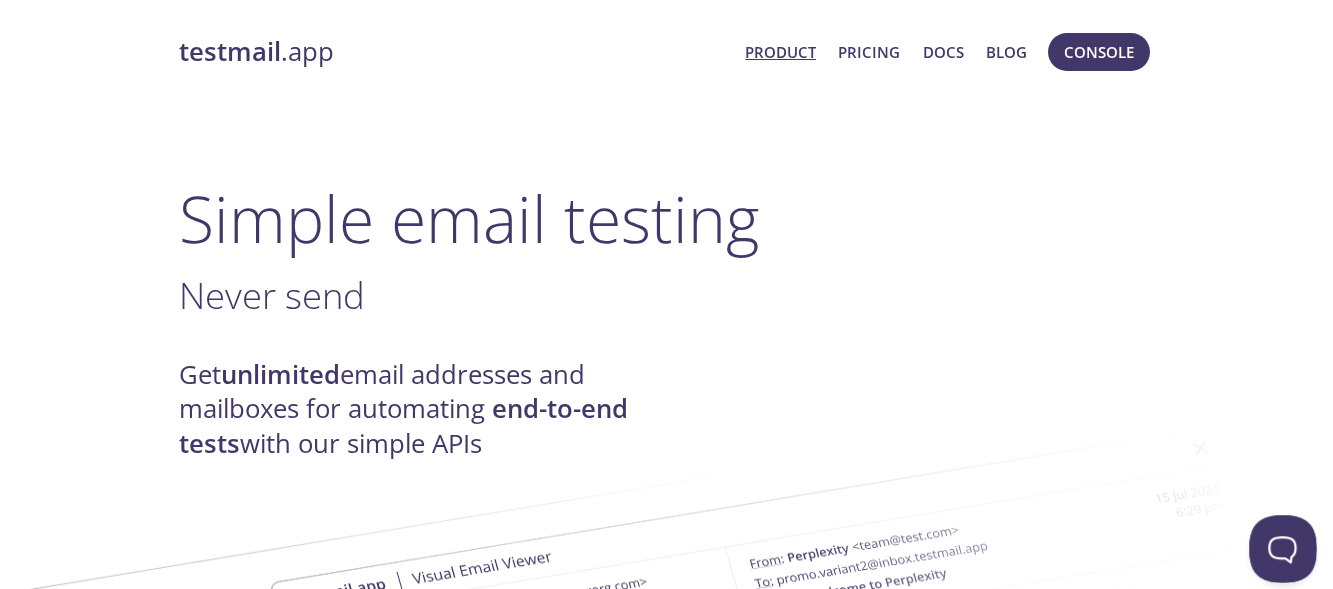 click at bounding box center (1279, 545) 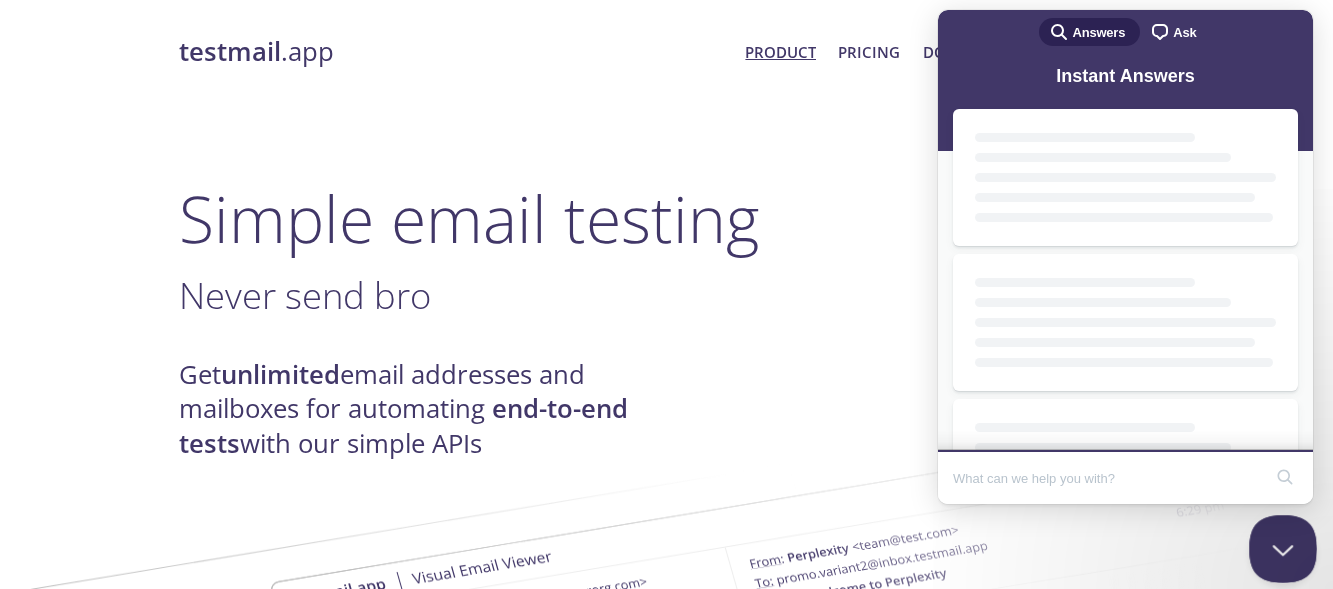 scroll, scrollTop: 0, scrollLeft: 0, axis: both 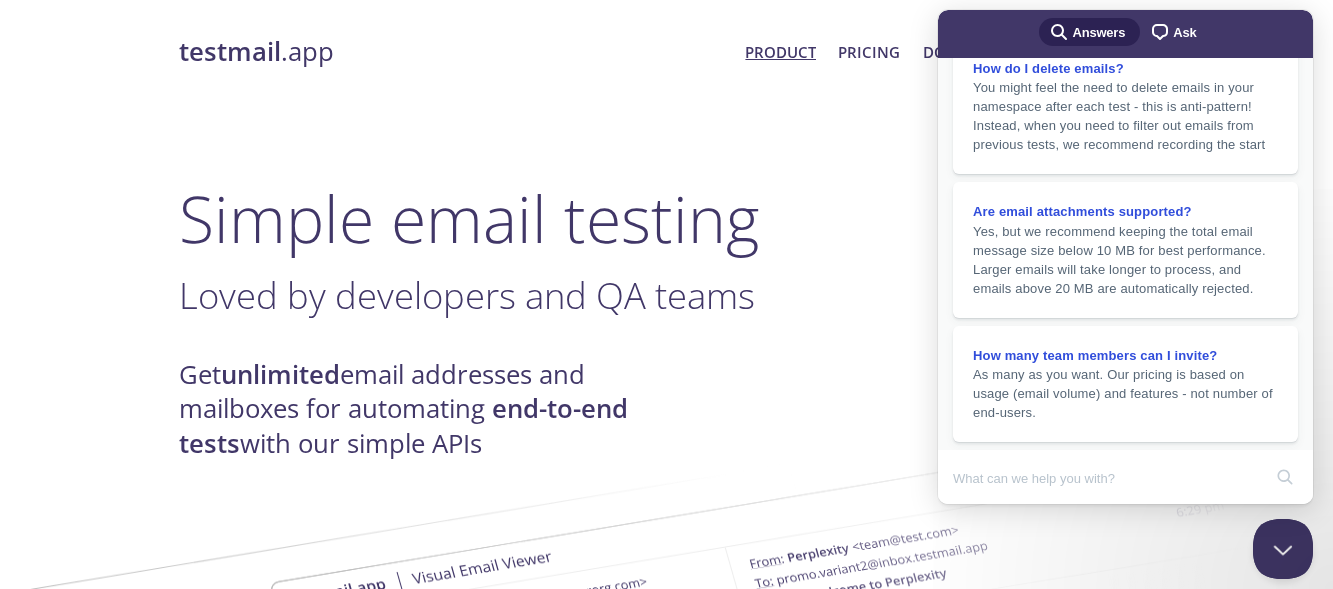 click on "Ask" at bounding box center (1184, 33) 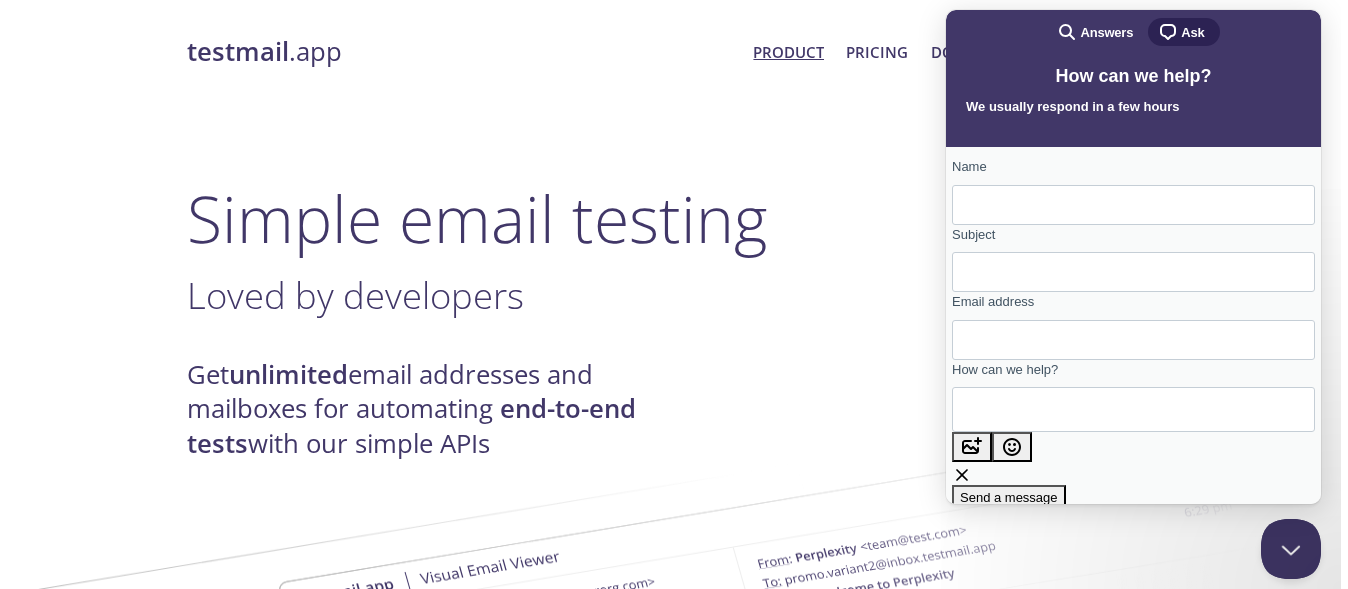 scroll, scrollTop: 61, scrollLeft: 0, axis: vertical 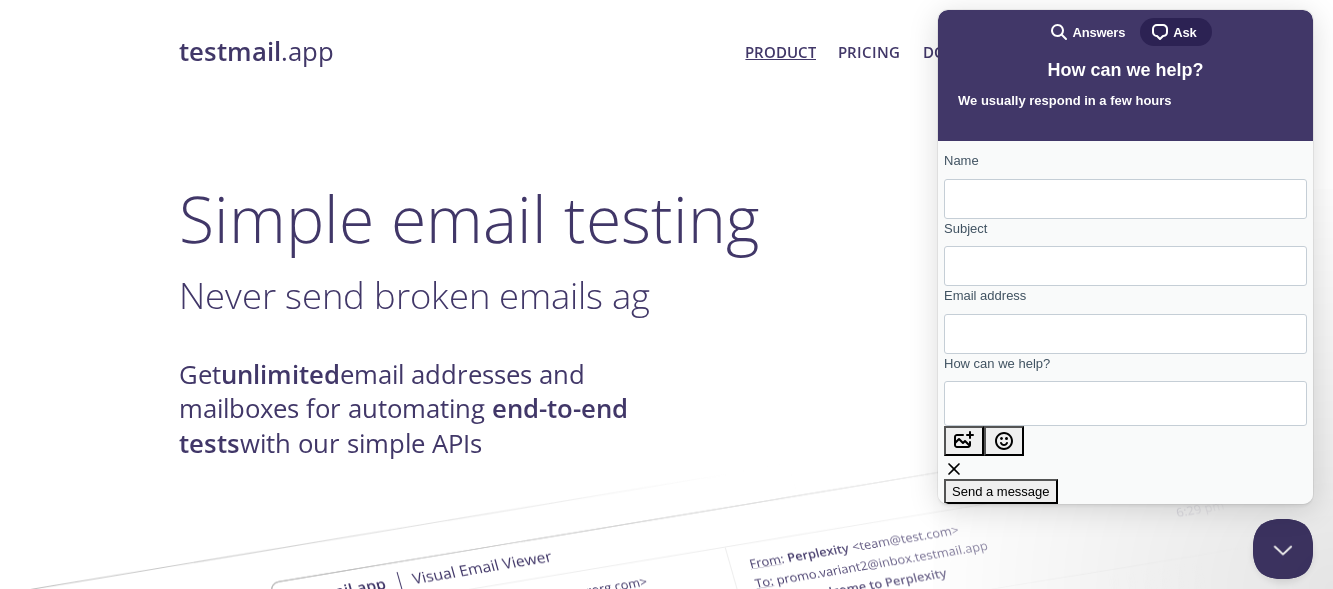 click on "testmail .app Product Pricing Docs Blog Console Simple email testing Never send broken emails ag . Get  unlimited  email addresses and mailboxes for automating   end-to-end tests  with our simple APIs Helping teams at Get started   with our  free  forever plan No credit card required How it works: We  receive ,   parse ,   spam-test , and   index  your emails for easy retrieval via API Never spam real customers by mistake - send your test emails to   { namespace } . { tag } @[DOMAIN_NAME] . Signup   to get your   { namespace } . The   { tag }   can be  anything : each tag makes a separate email, so you can   create unlimited real email addresses and mailboxes on the fly   by simply changing the tag! Use our   simple JSON API  or our   powerful GraphQL API   to query your emails (see   docs ) Use   any HTTP or GraphQL client   of your choice in   any language or environment   including CI/CD pipelines. Take it further with awesome features like   advanced search   with wildcard match,   "live" queries" at bounding box center [667, 2371] 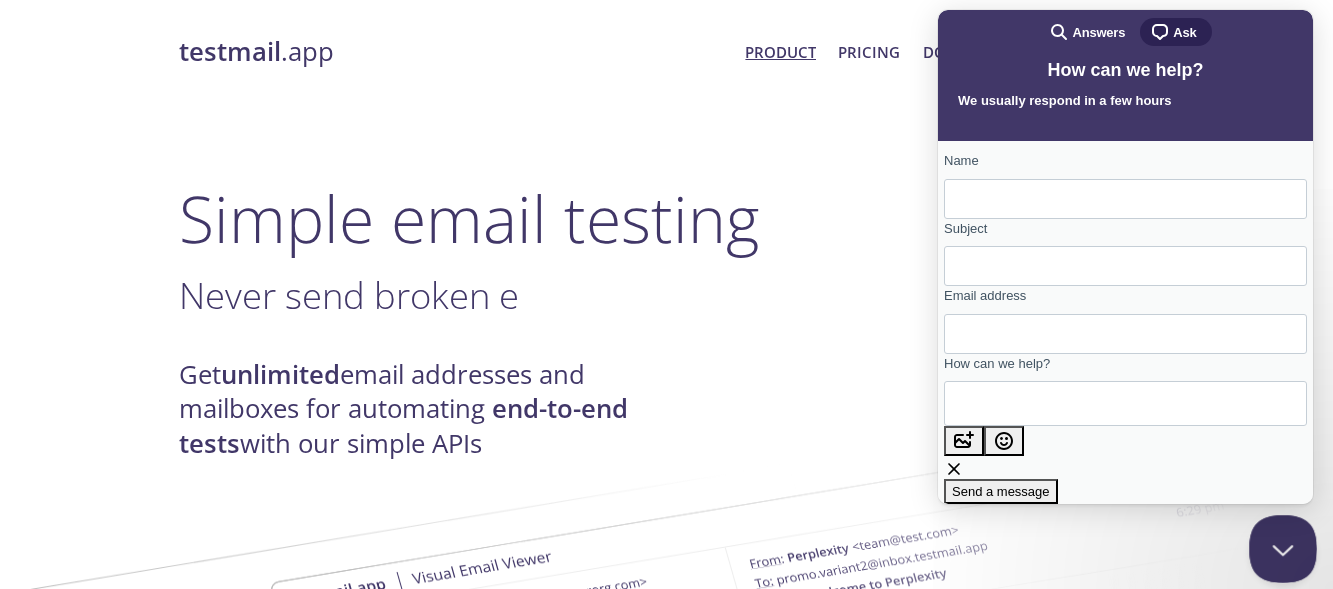 click at bounding box center [1279, 545] 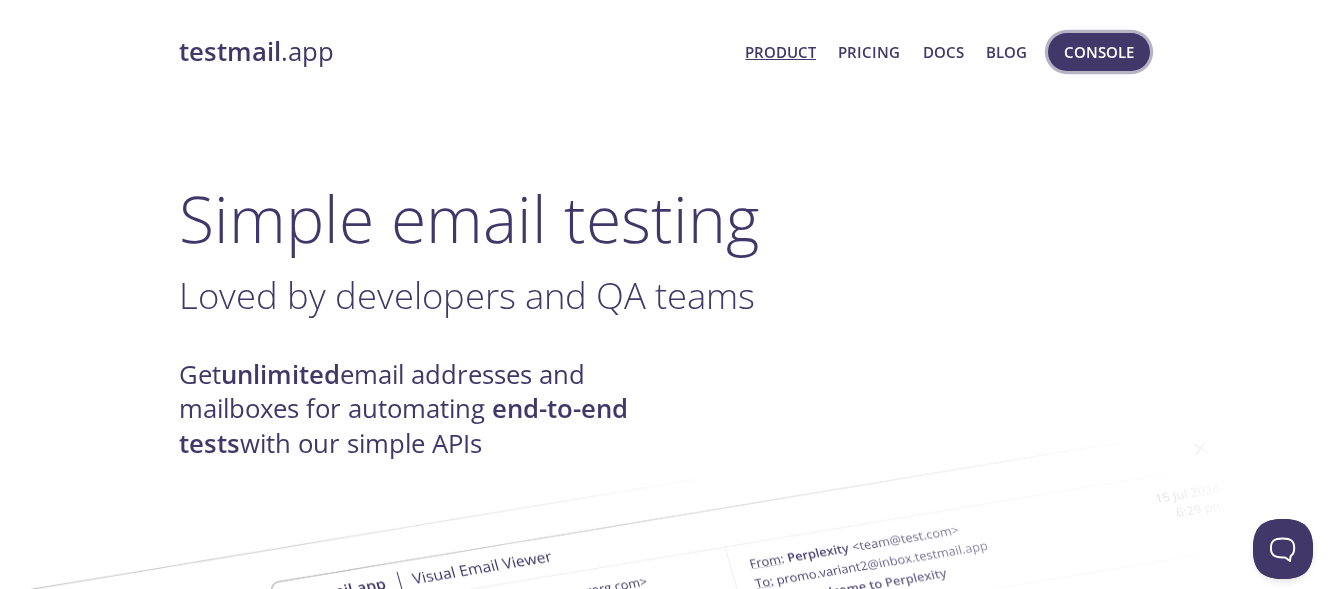 click on "Console" at bounding box center [1099, 52] 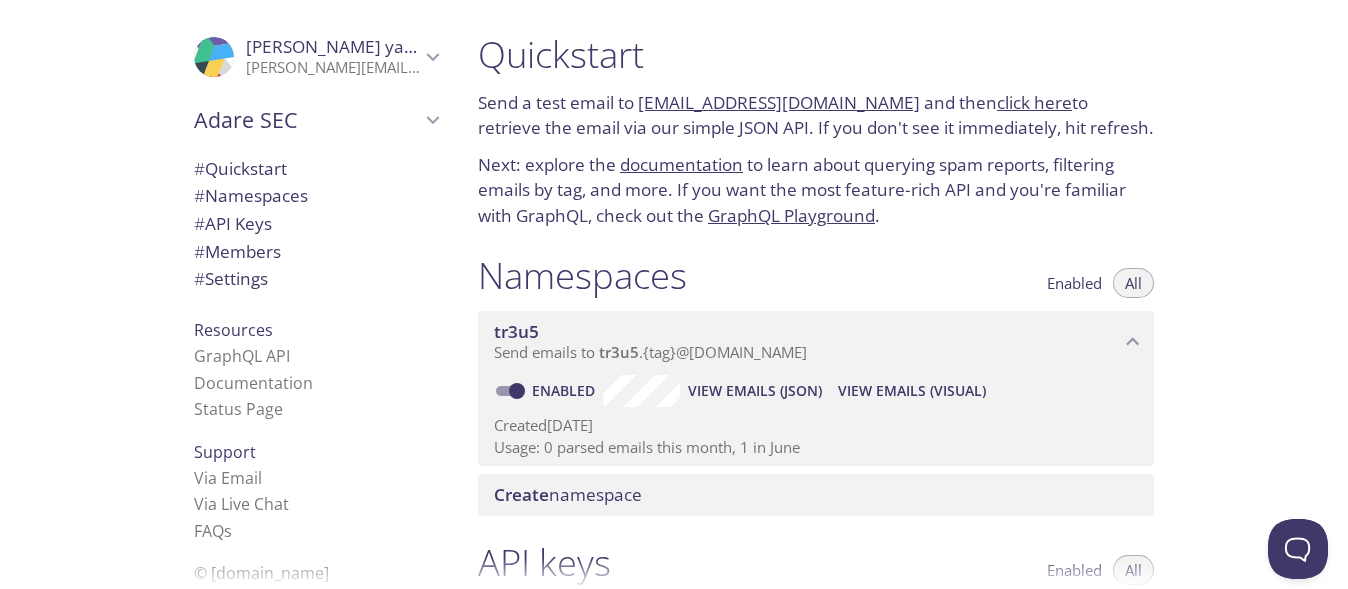 click on "#  Settings" at bounding box center (231, 278) 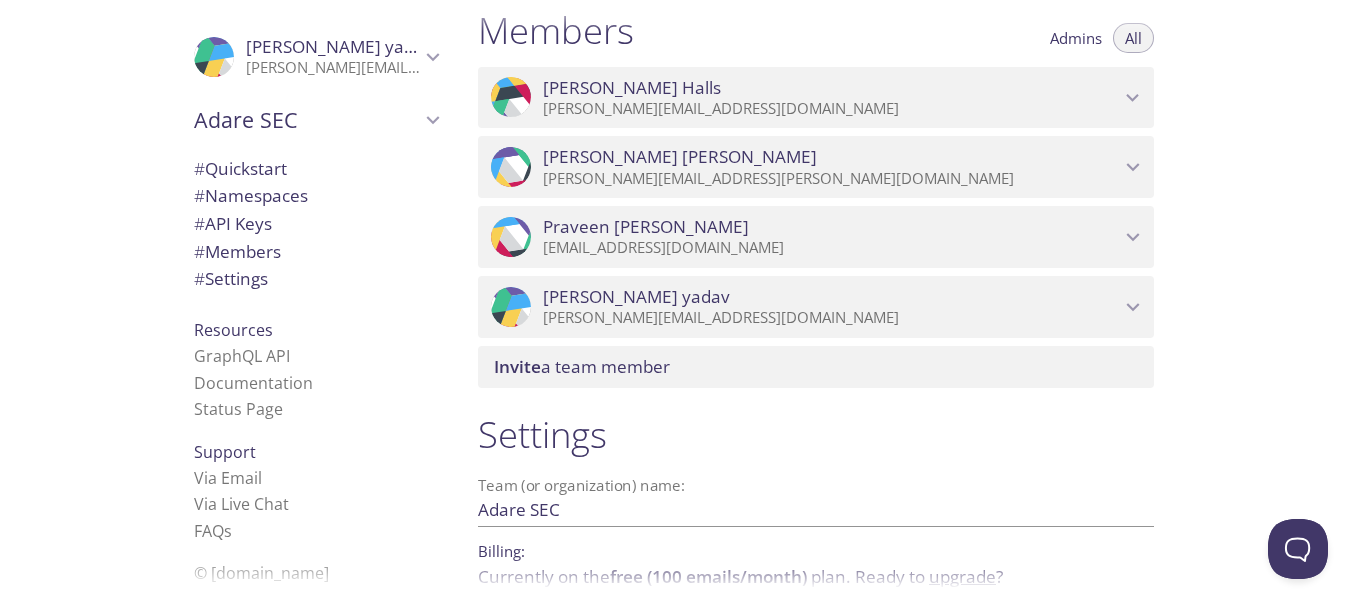 scroll, scrollTop: 992, scrollLeft: 0, axis: vertical 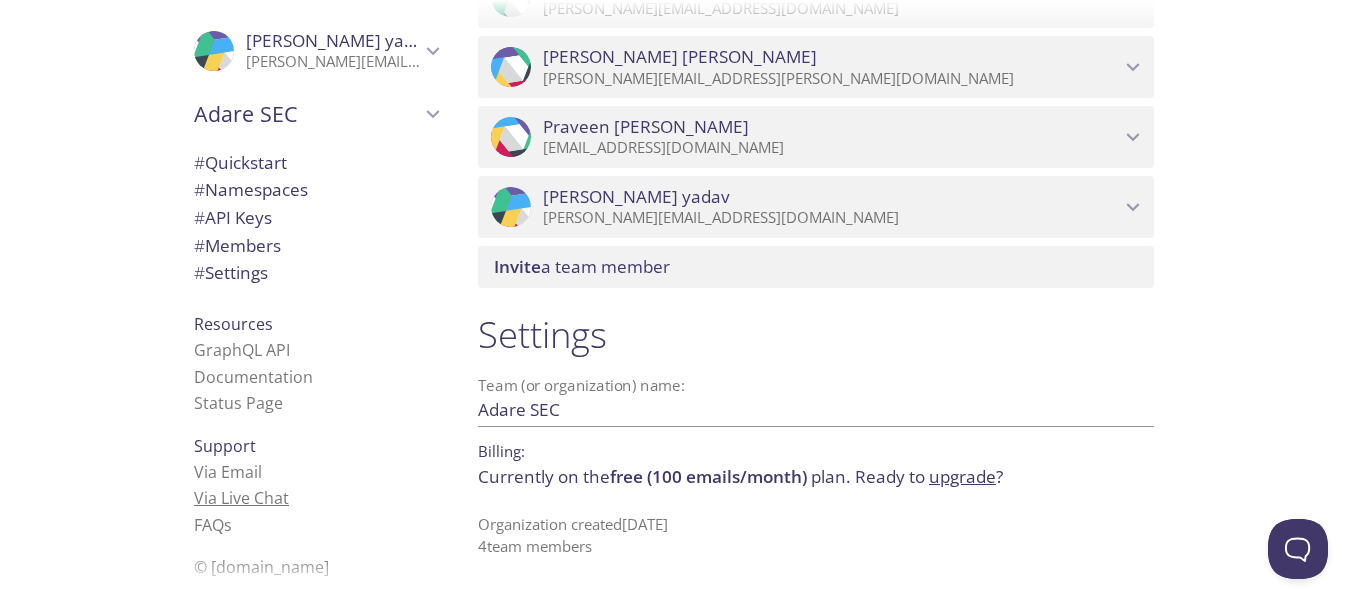 click on "Via Live Chat" at bounding box center (241, 498) 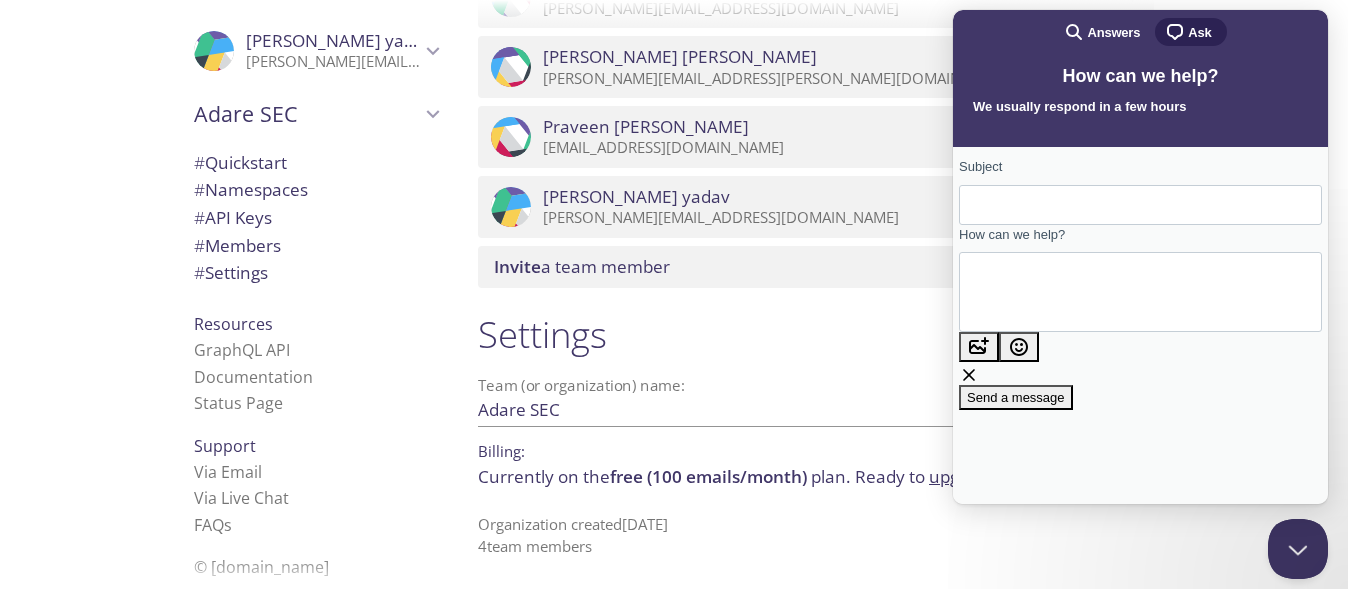 click on "Subject" at bounding box center (1140, 205) 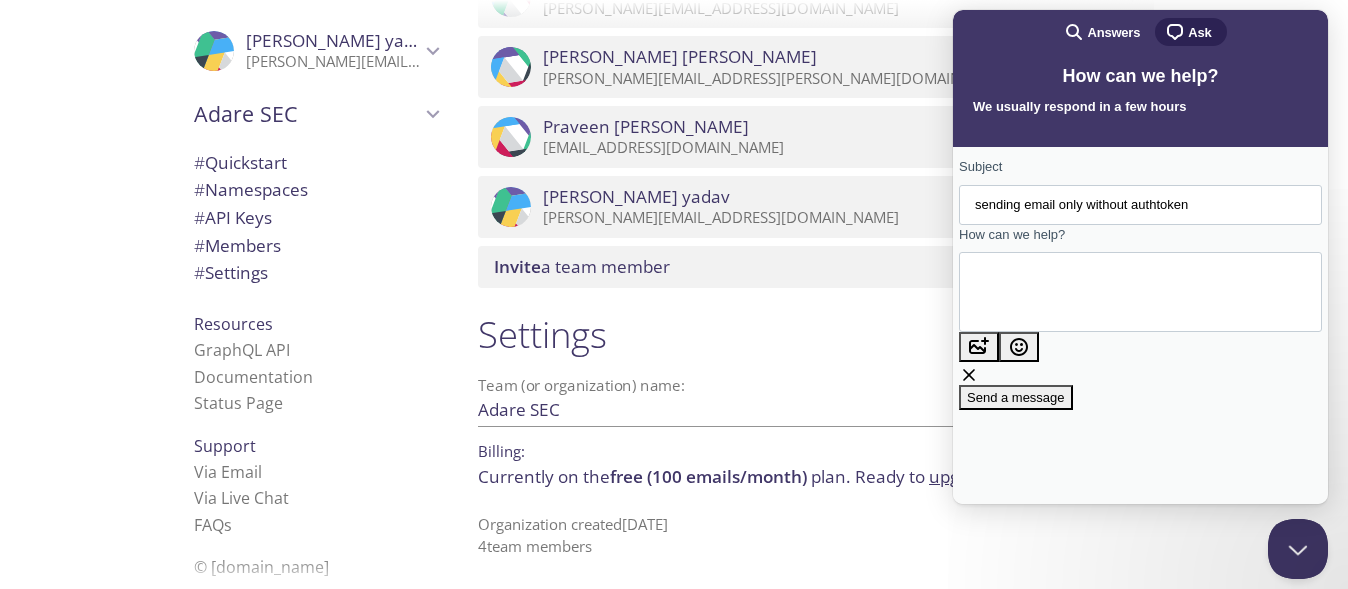type on "sending email only without authtoken" 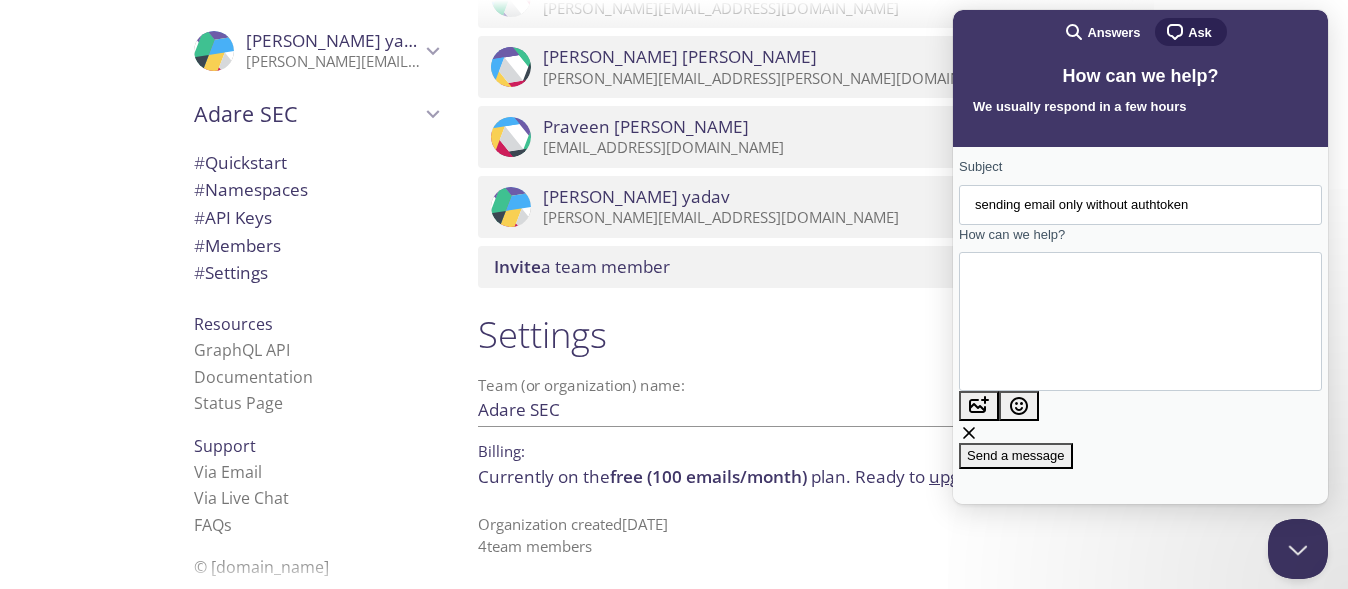 type on "I only need email address, and I have my own service to send email, can I still use [DOMAIN_NAME]" 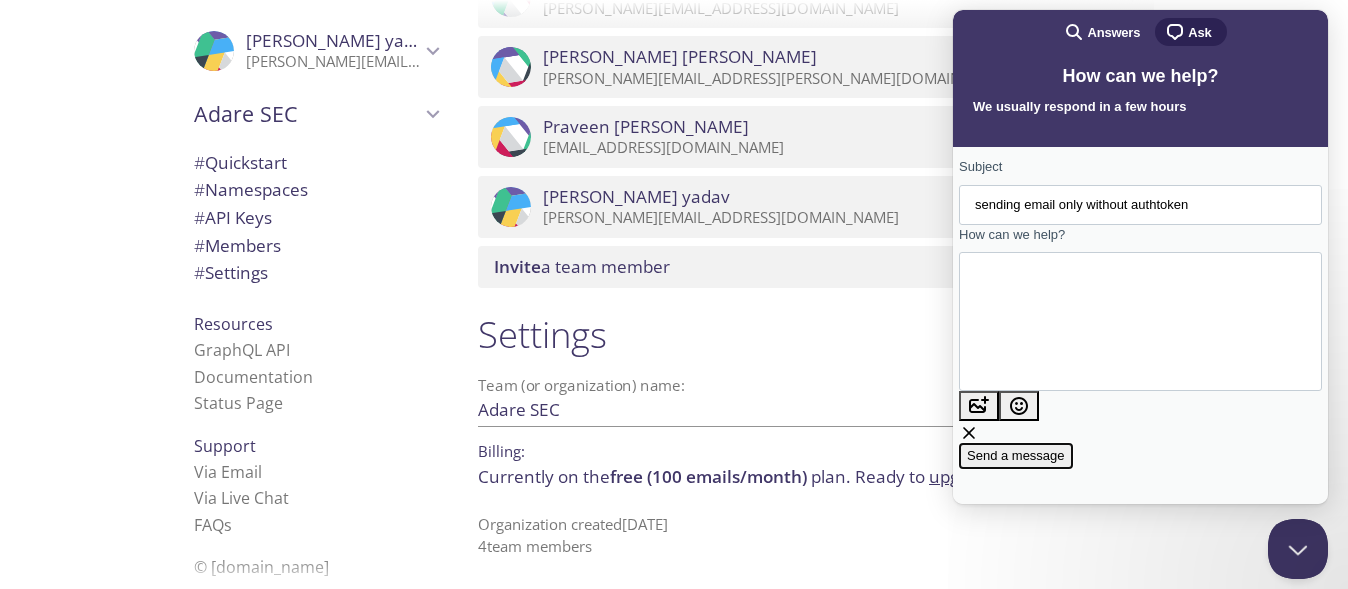 click on "Send a message" at bounding box center (1016, 455) 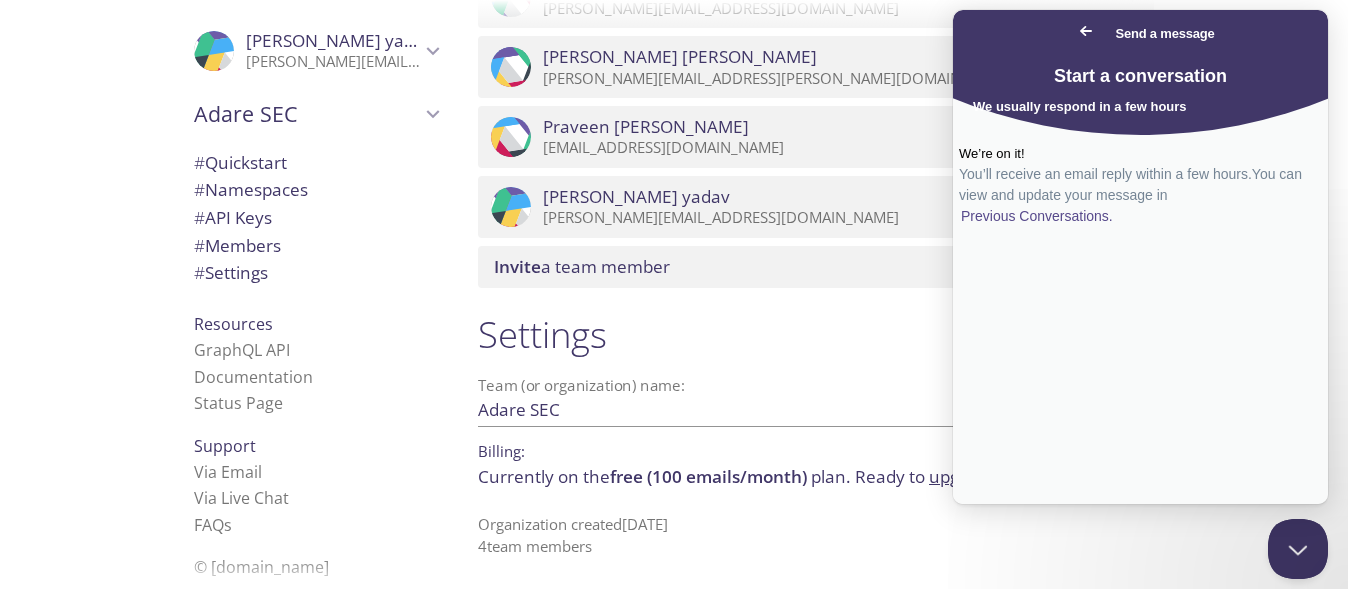 click on "Go back" at bounding box center (1086, 31) 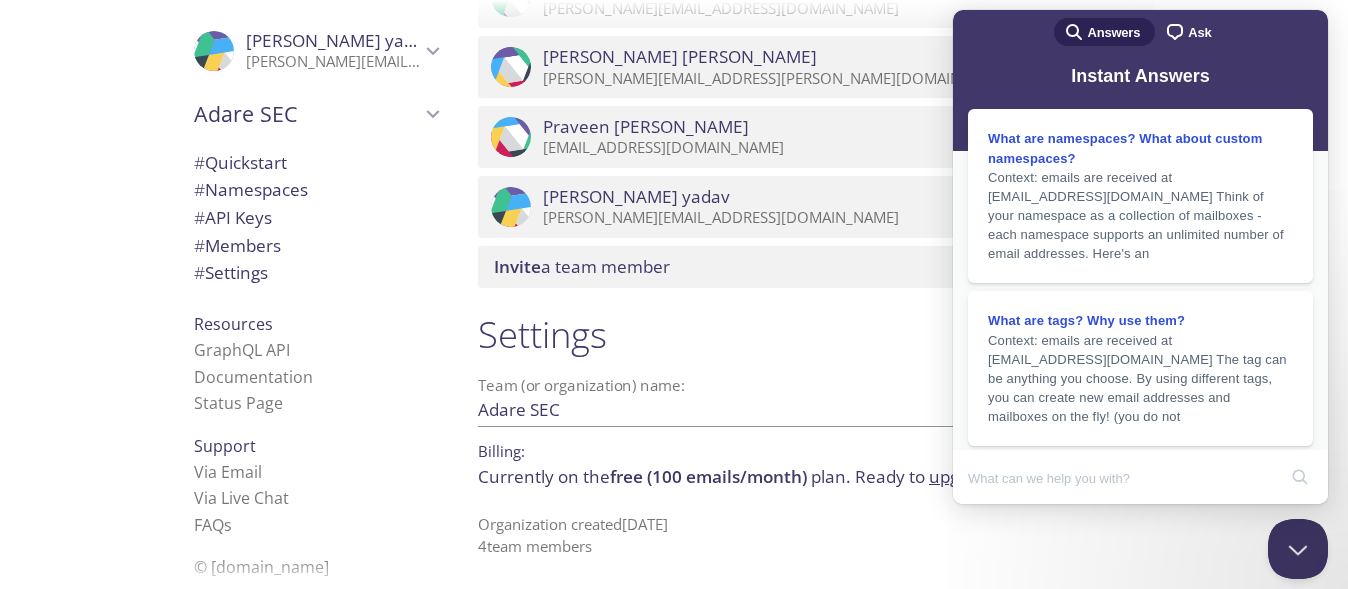 click on "Settings" at bounding box center [816, 334] 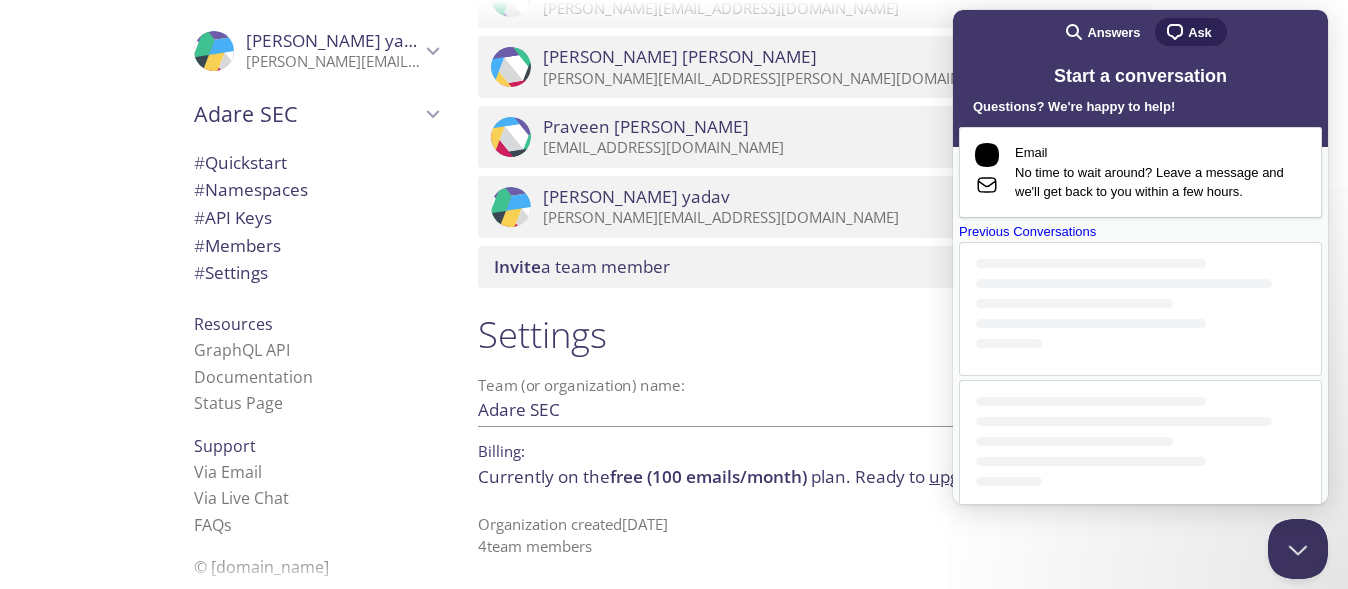click at bounding box center [1140, 447] 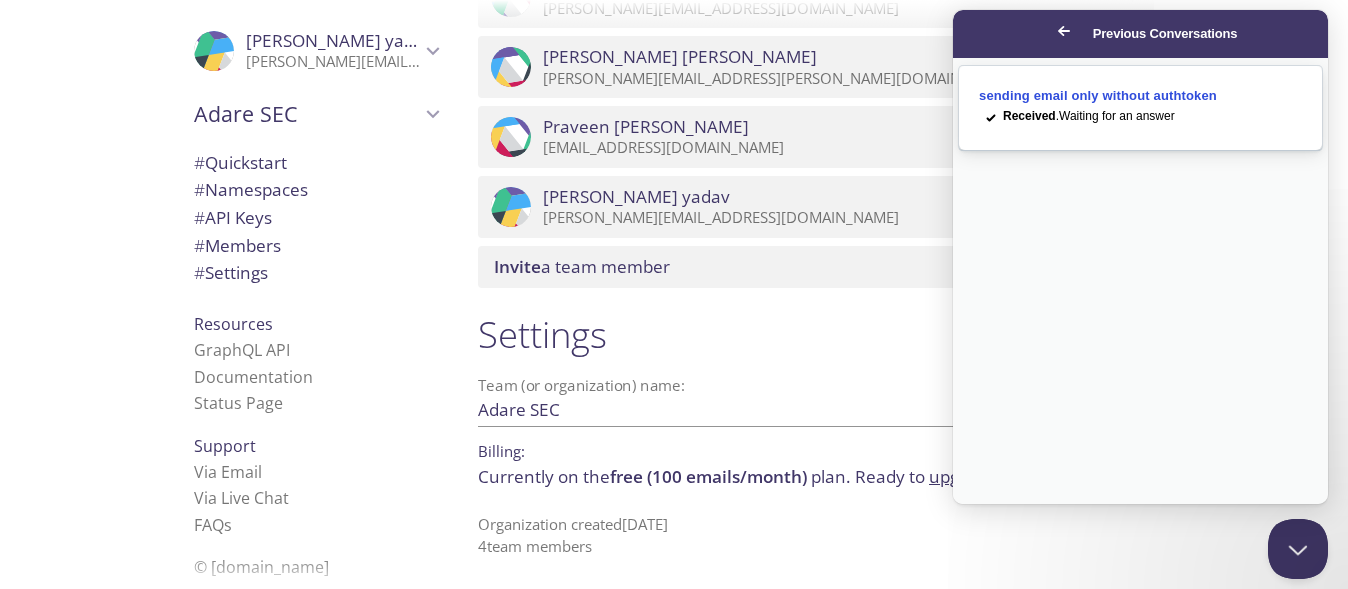 click on "sending email only without authtoken" at bounding box center [1140, 96] 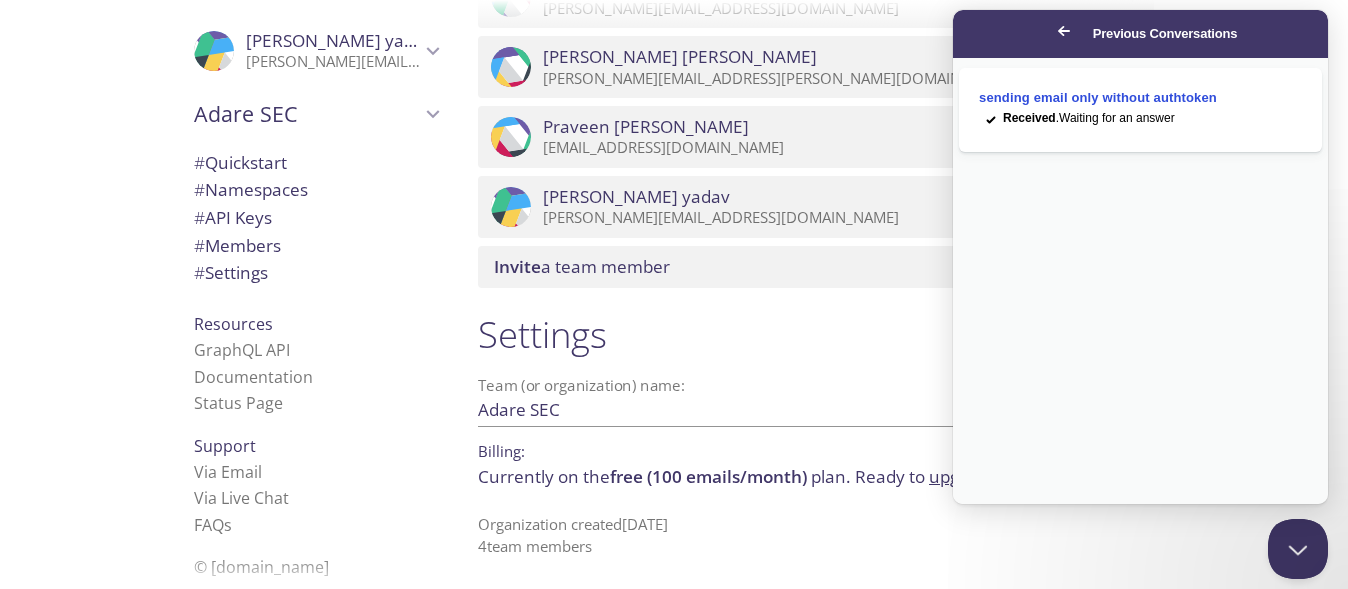 click on "Settings" at bounding box center (816, 334) 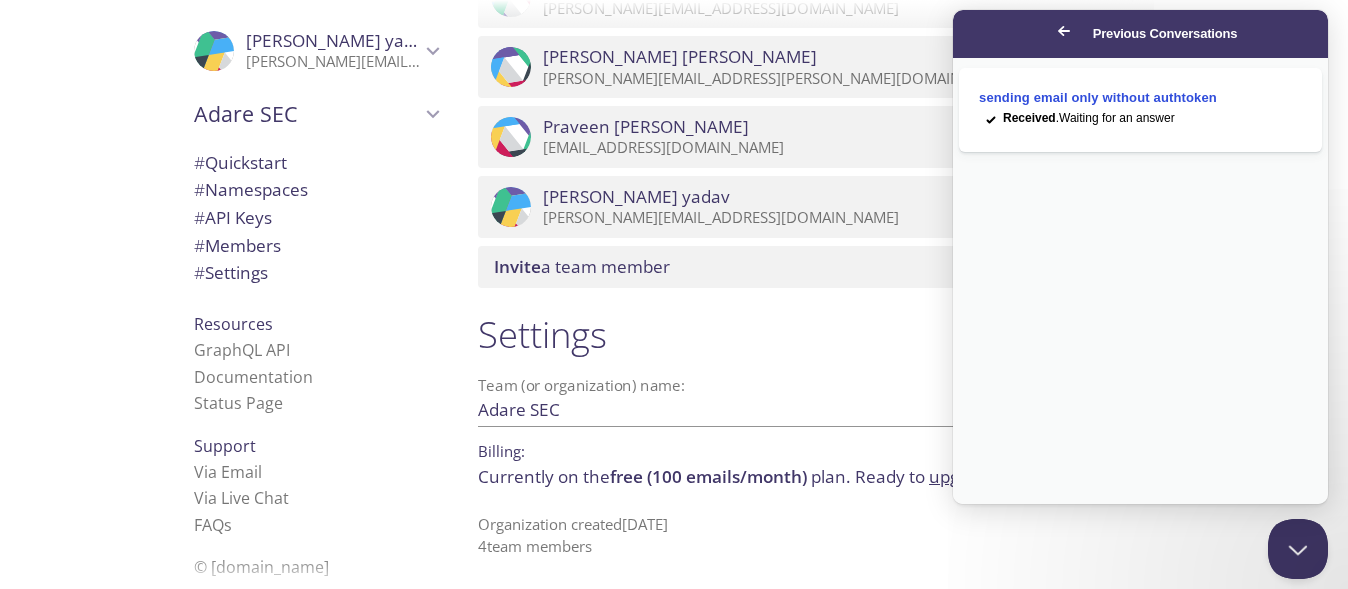 click on "Close" at bounding box center [972, 518] 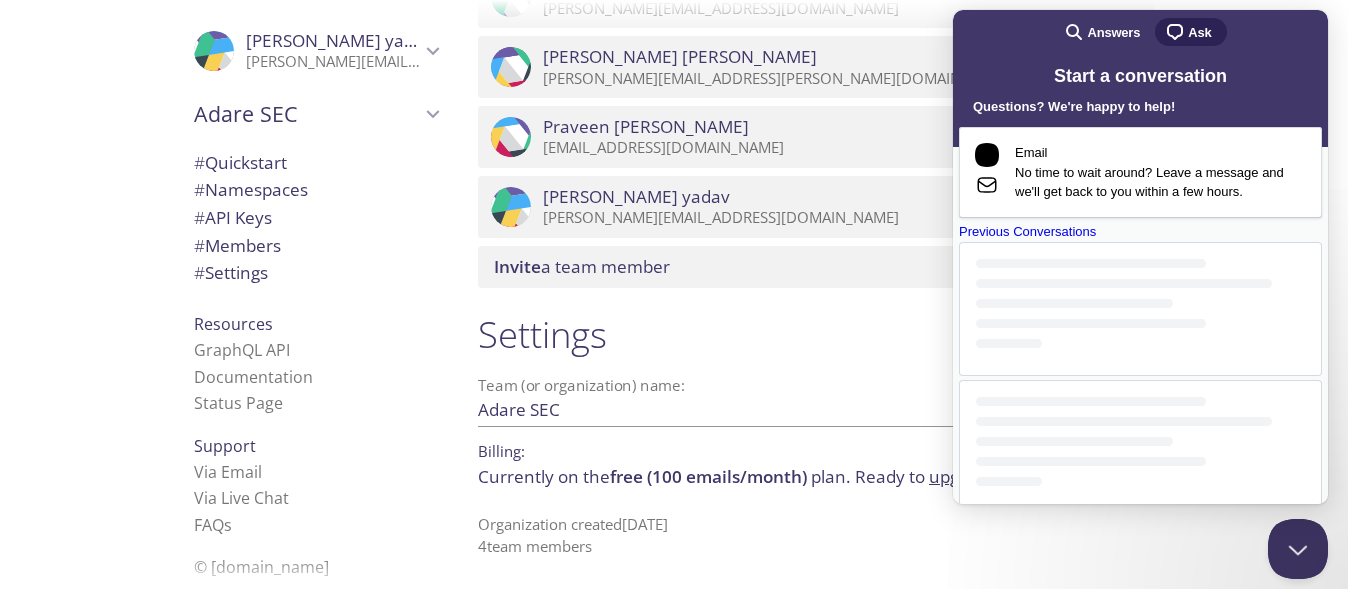 click on "Settings Team (or organization) name: Adare SEC Save Billing: Currently on the  free (100 emails/month)   plan.   Ready to   upgrade ? Organization created  [DATE] 4  team member s" at bounding box center (816, 434) 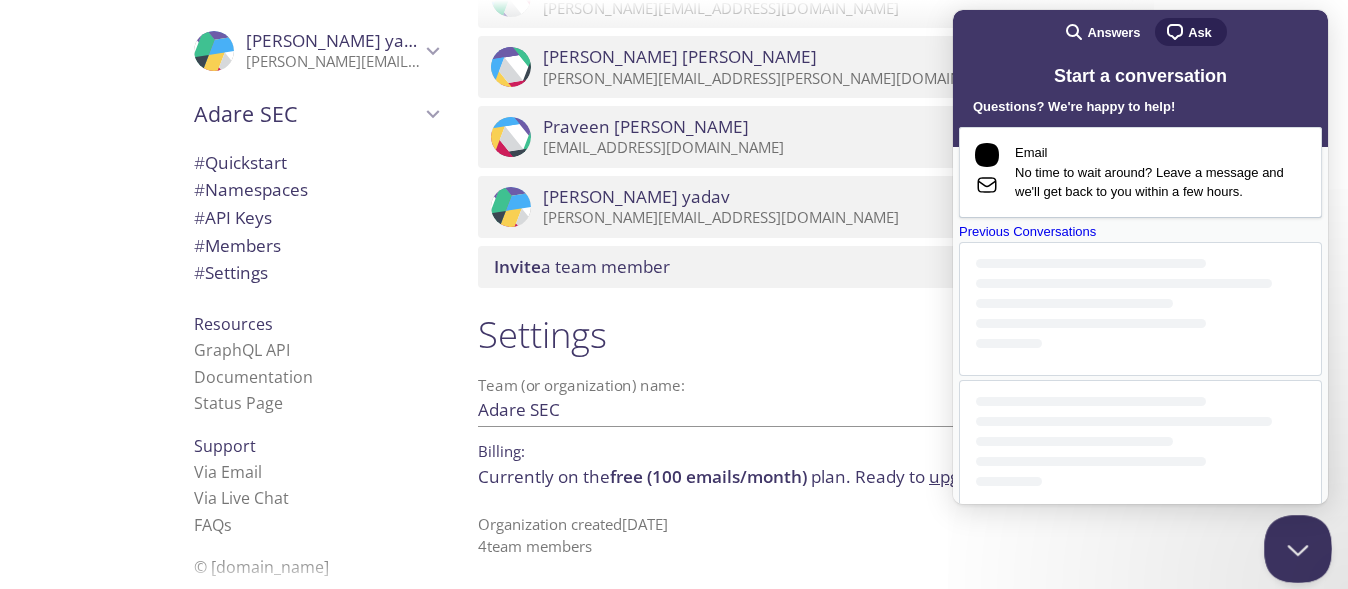 click at bounding box center (1294, 545) 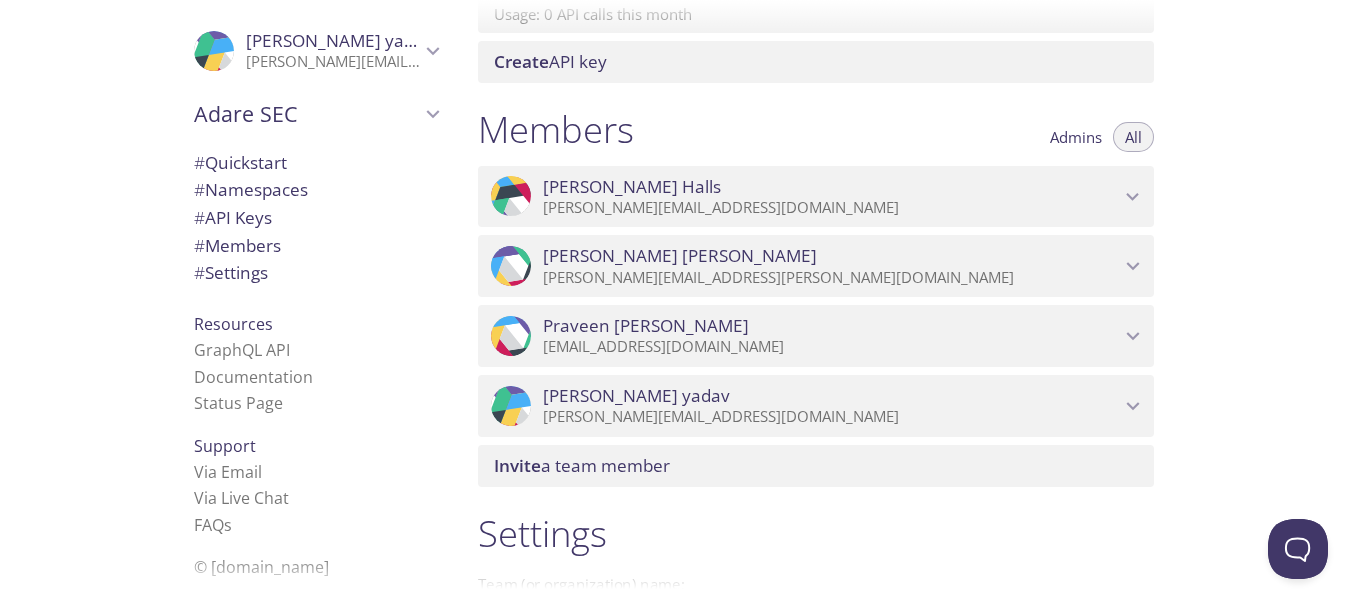 scroll, scrollTop: 792, scrollLeft: 0, axis: vertical 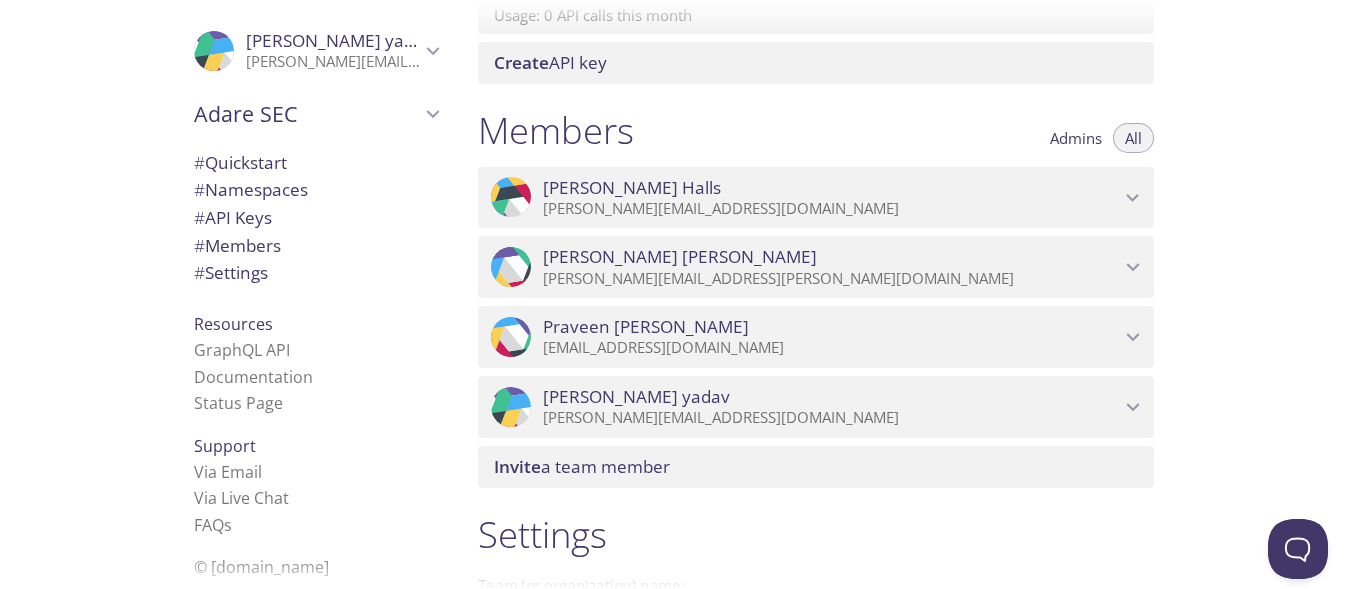 click on "Quickstart Send a test email to   [EMAIL_ADDRESS][DOMAIN_NAME]   and then  click here  to retrieve the email via our simple JSON API. If you don't see it immediately, hit refresh. Next: explore the   documentation   to learn about querying spam reports, filtering emails by tag, and more. If you want the most feature-rich API and you're familiar with GraphQL, check out the   GraphQL Playground . Namespaces Enabled All tr3u5 Send emails to   tr3u5 . {tag} @[DOMAIN_NAME] Enabled View Emails (JSON) View Emails (Visual) Created  [DATE] Usage: 0 parsed emails this month, 1 in June Create  namespace API keys Enabled All 13a0a***-****-****-****-*******984fd Use header "Authorization: Bearer  13a0a***-****-****-****-*******984fd " Enabled Namespace access: tr3u5 Created  [DATE] Usage: 0 API calls this month Create  API key Members Admins All   ProfilePic [PERSON_NAME] [PERSON_NAME][EMAIL_ADDRESS][DOMAIN_NAME] Remove Role: Member Admin Joined  [DATE]   ProfilePic [PERSON_NAME] [PERSON_NAME][EMAIL_ADDRESS][PERSON_NAME][DOMAIN_NAME] Remove Role: Admin" at bounding box center [905, 294] 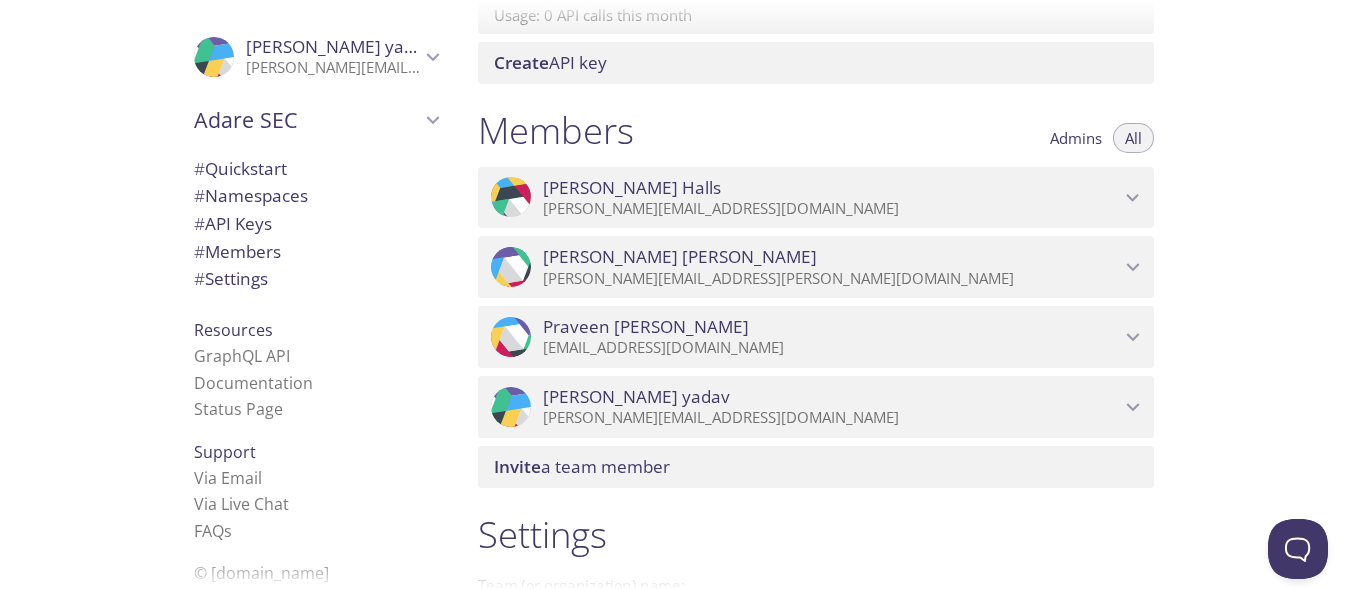 scroll, scrollTop: 6, scrollLeft: 0, axis: vertical 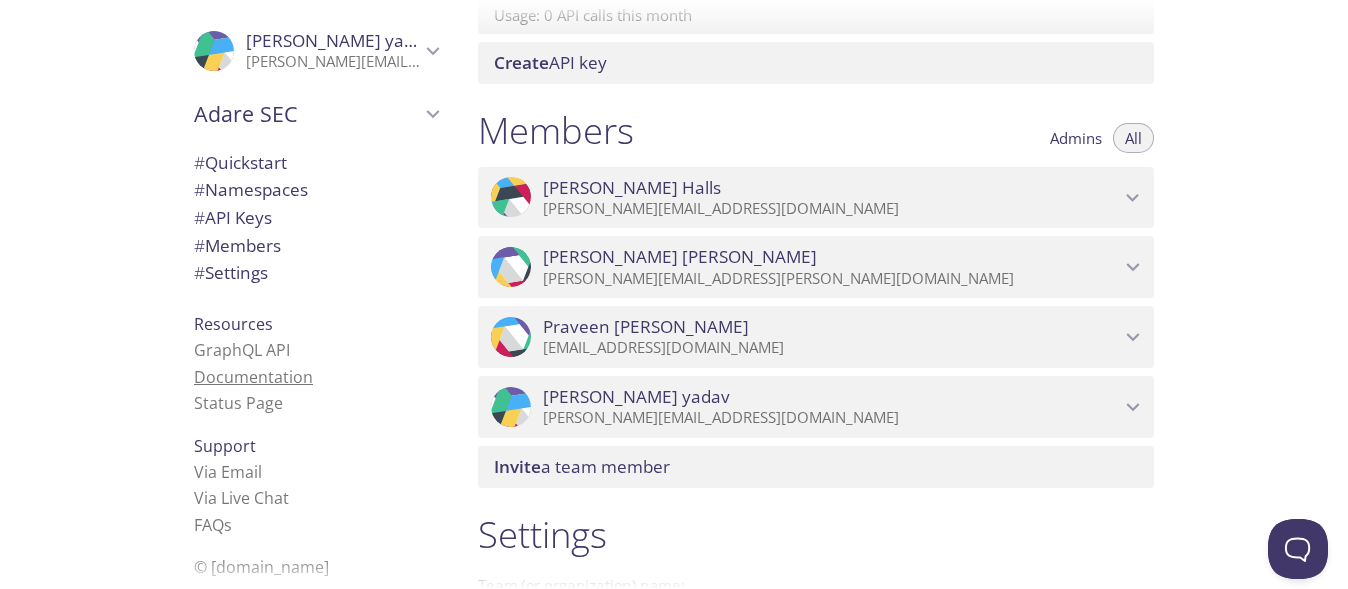 click on "Documentation" at bounding box center (253, 377) 